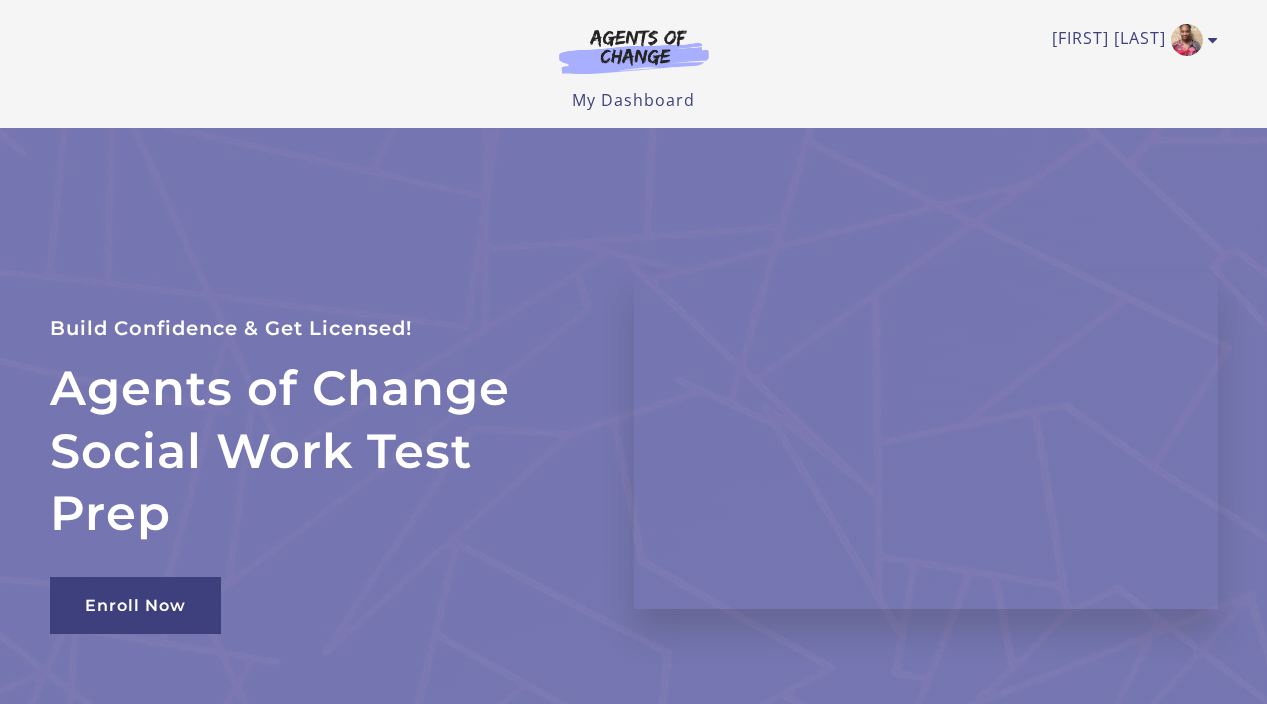 scroll, scrollTop: 0, scrollLeft: 0, axis: both 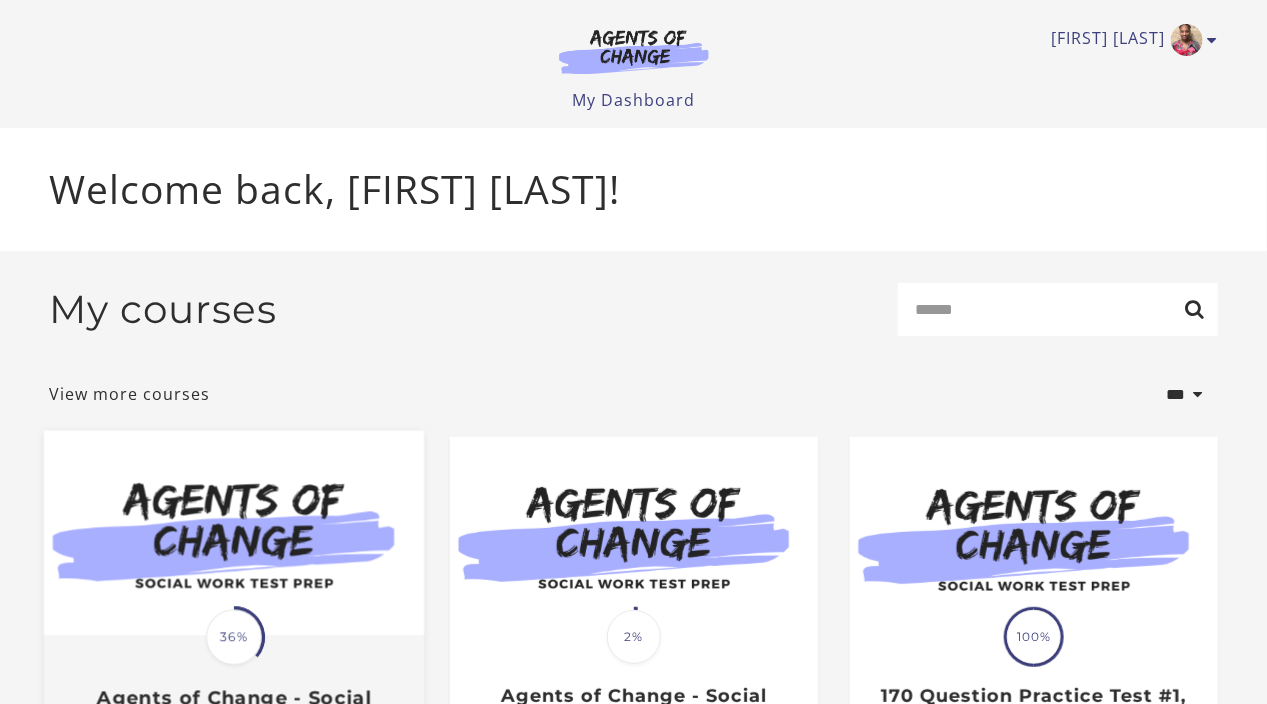 click at bounding box center [233, 533] 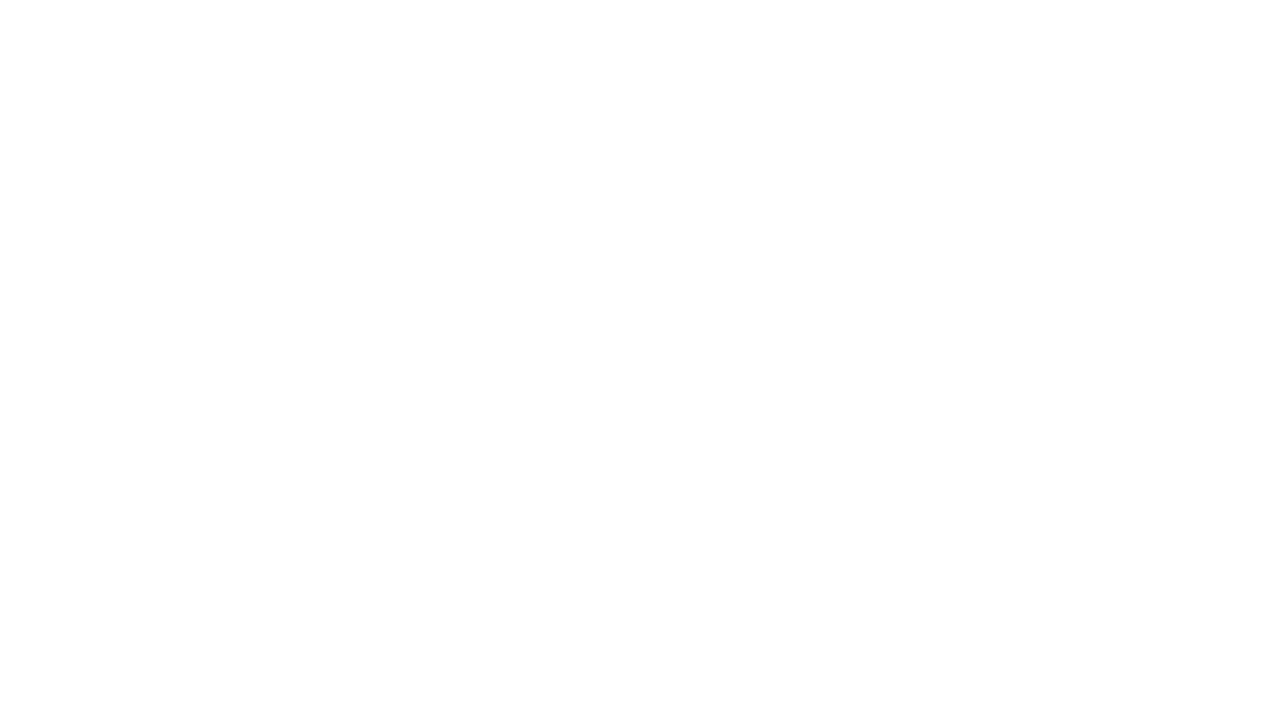 scroll, scrollTop: 0, scrollLeft: 0, axis: both 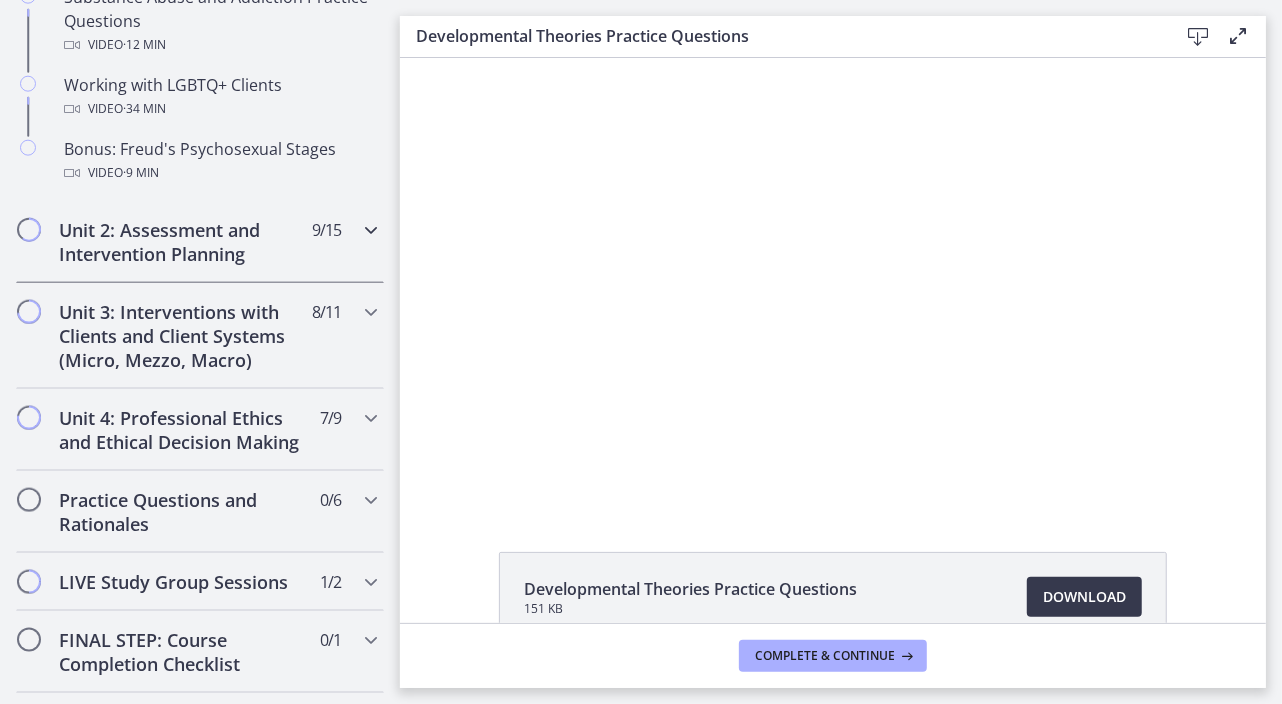 click at bounding box center [371, 230] 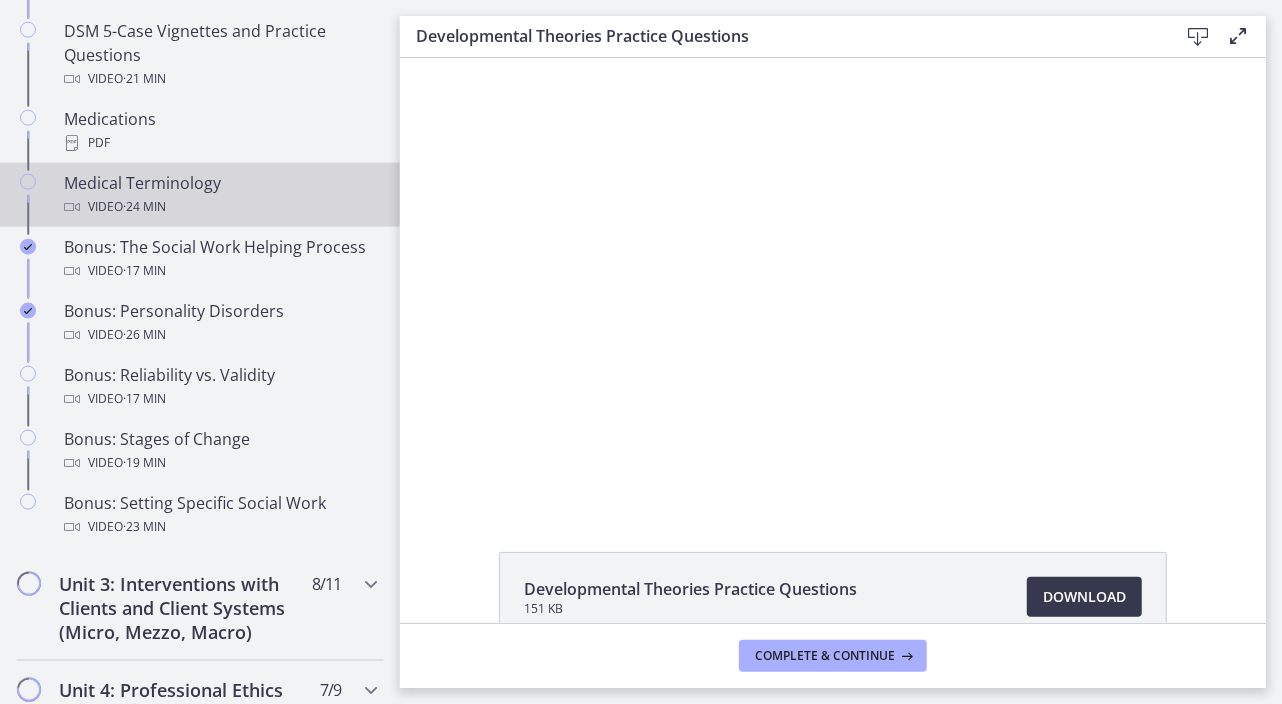 click on "·  24 min" at bounding box center [144, 207] 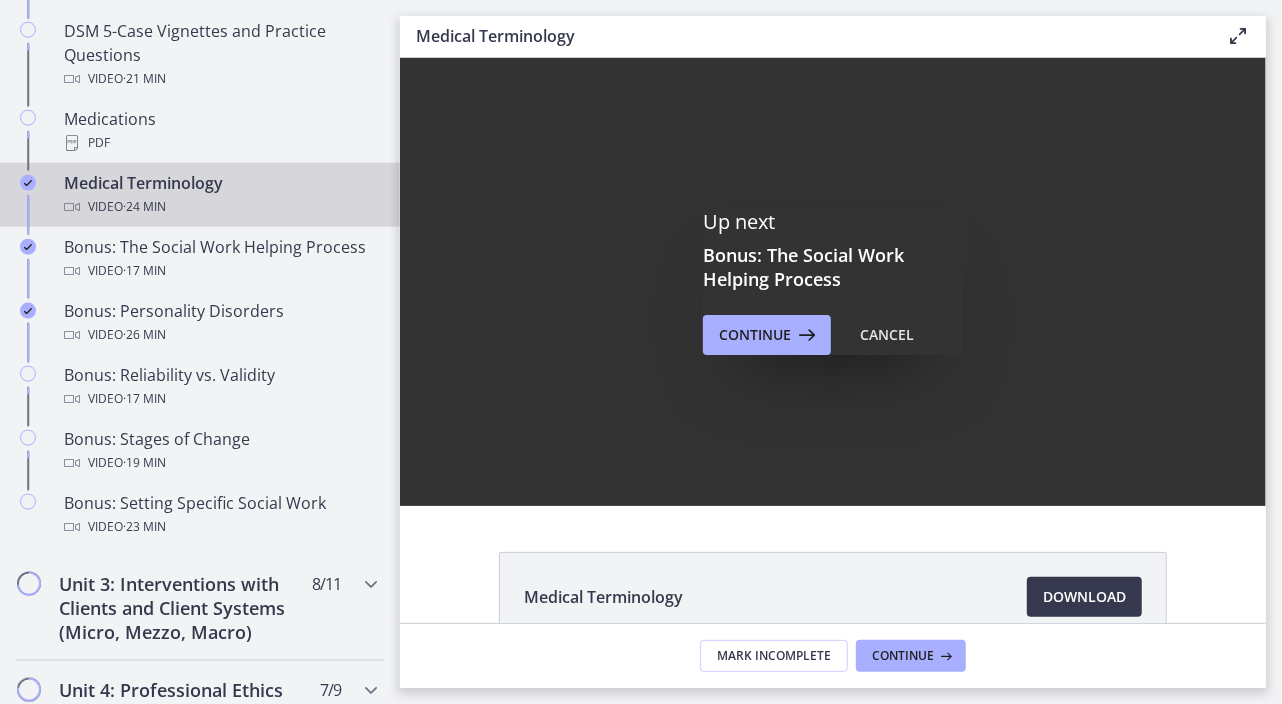 scroll, scrollTop: 0, scrollLeft: 0, axis: both 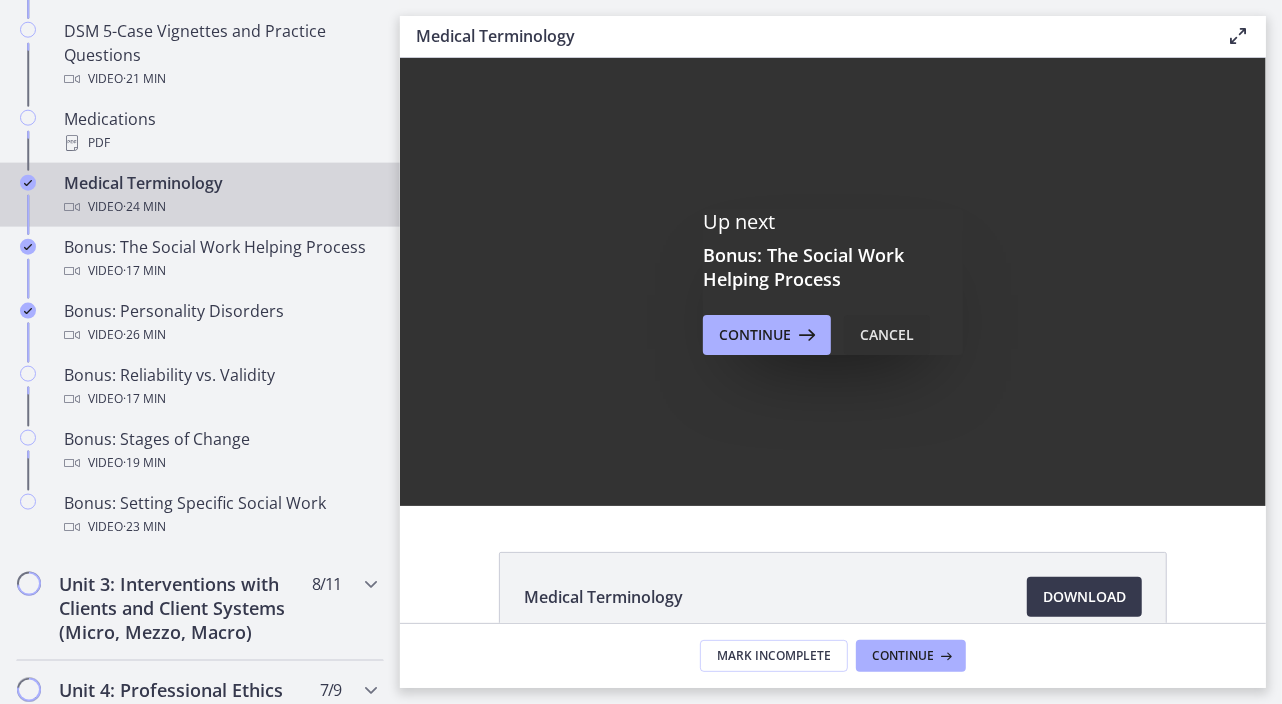 click on "Cancel" at bounding box center [887, 335] 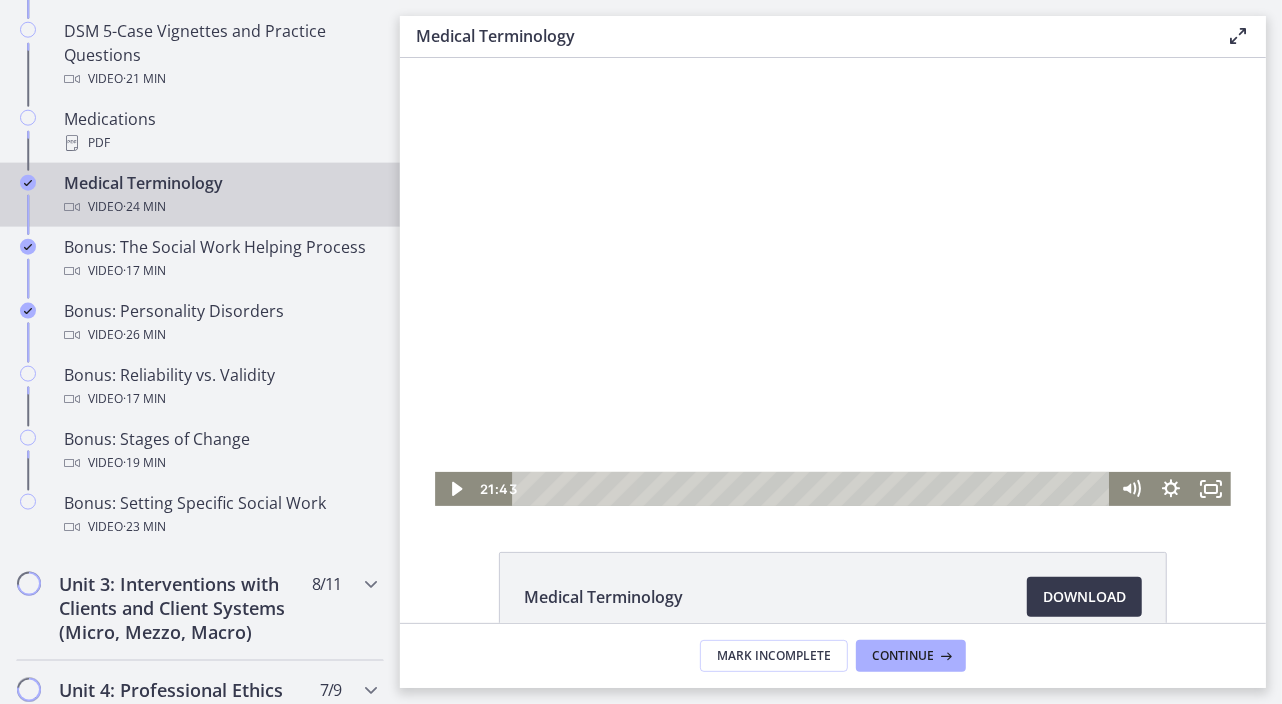 click at bounding box center [814, 488] 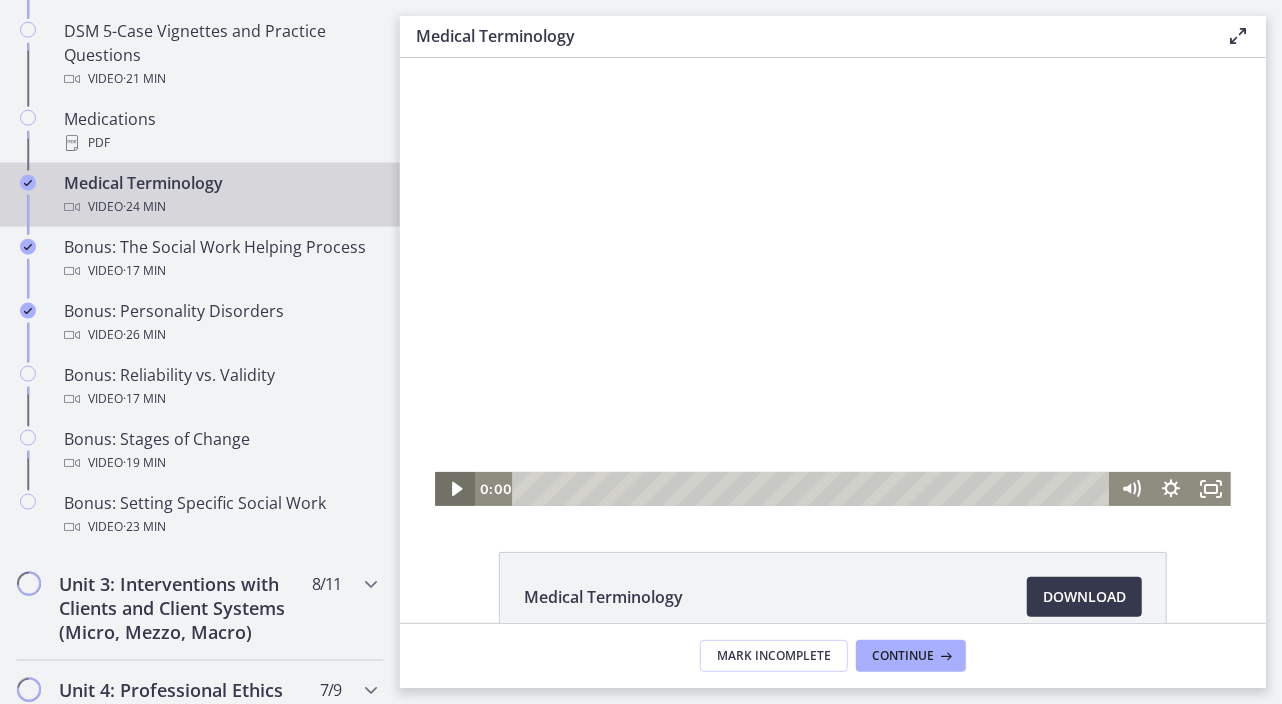 click 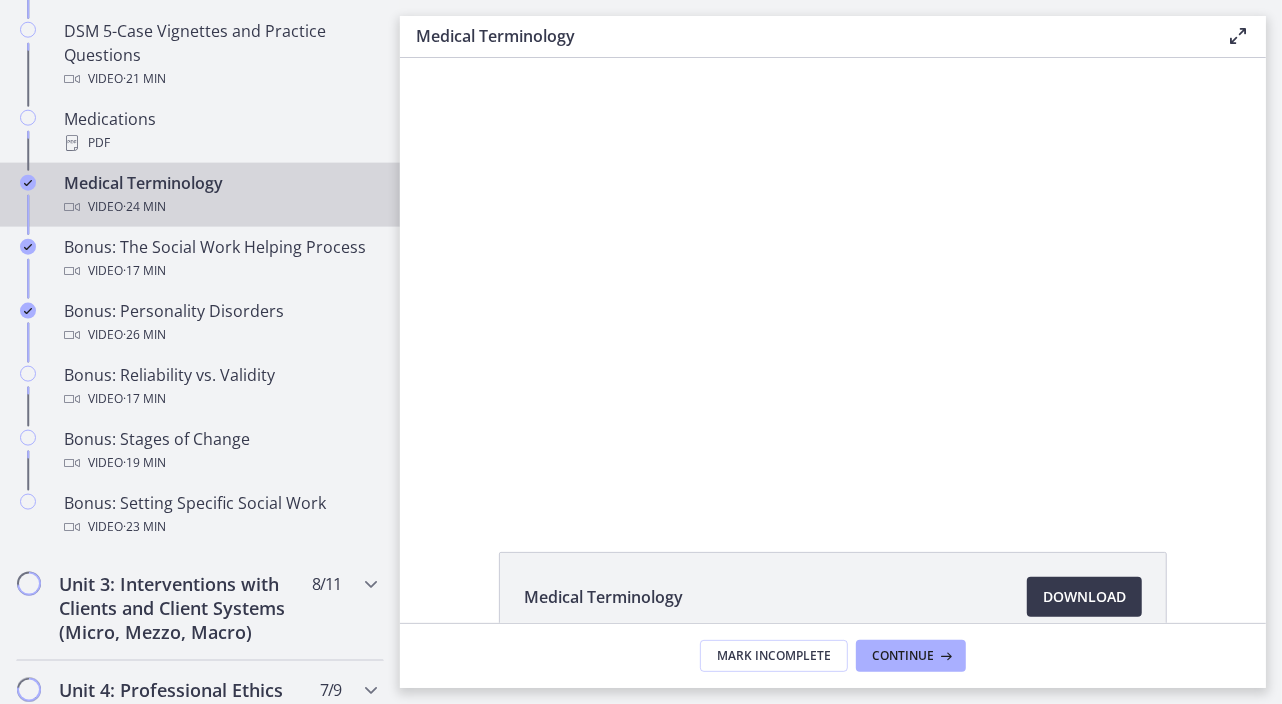click at bounding box center (28, 183) 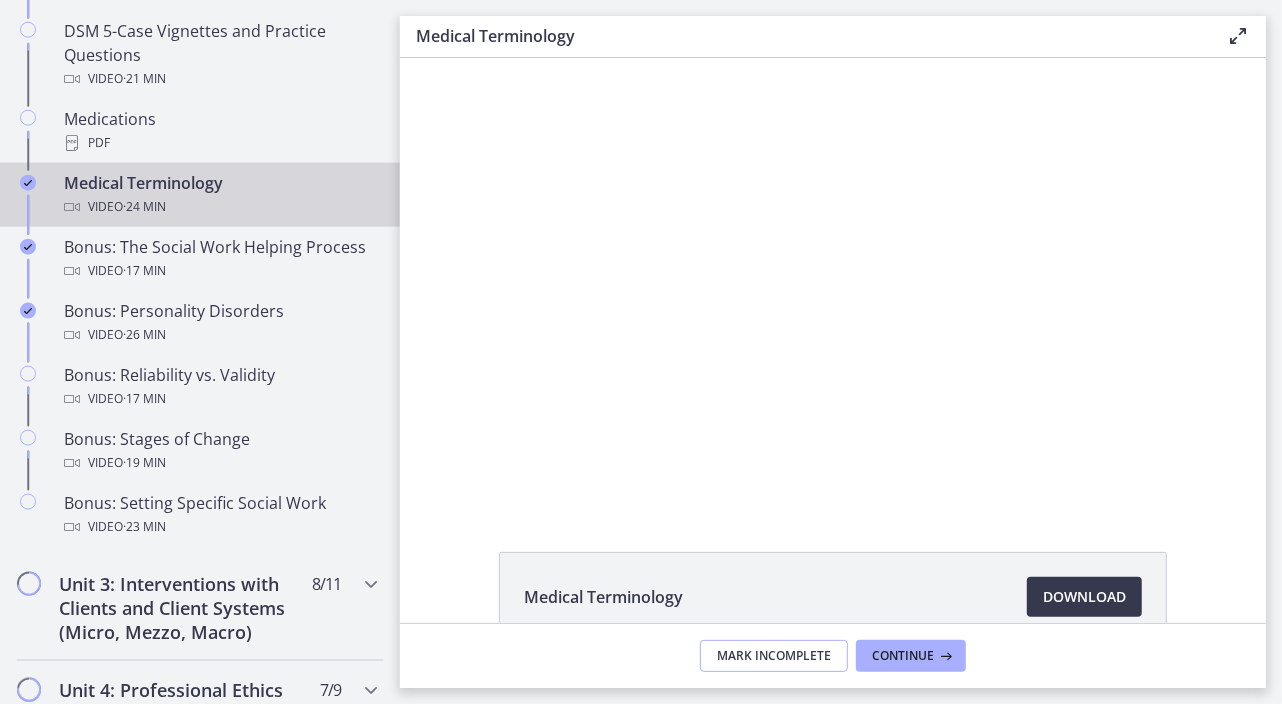 click on "Mark Incomplete" at bounding box center (774, 656) 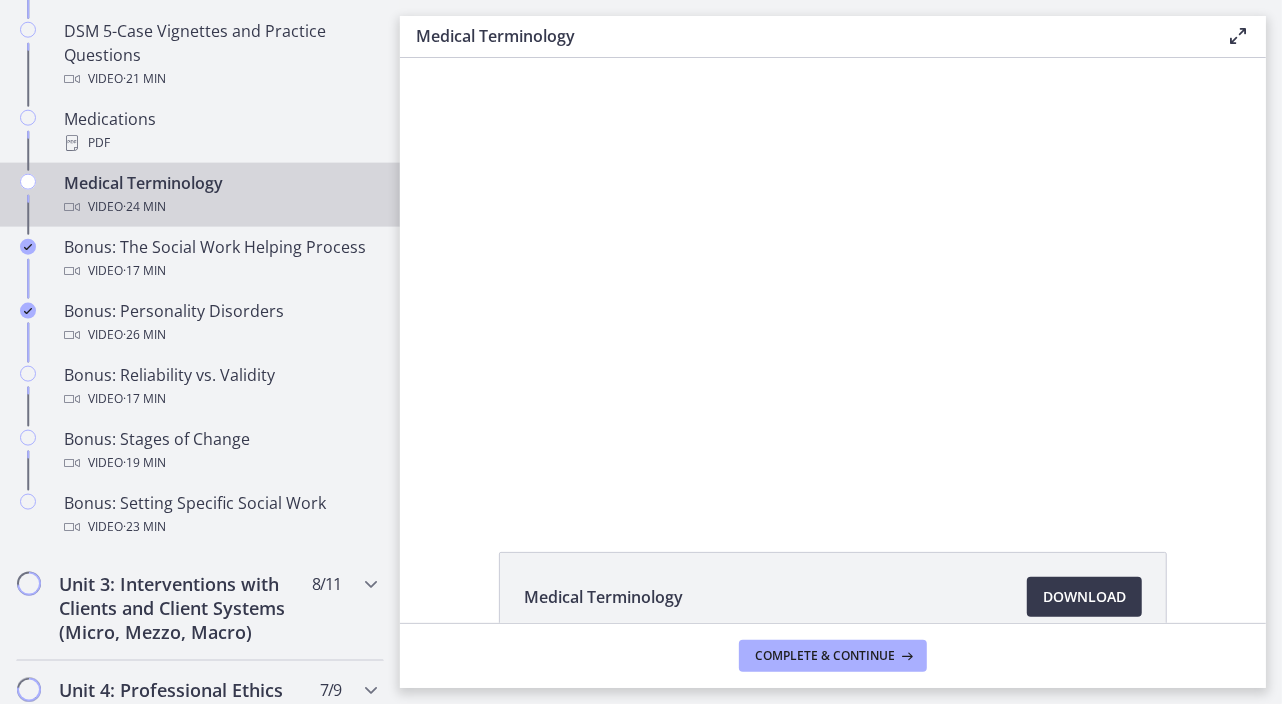 click on "Complete & continue" at bounding box center [833, 655] 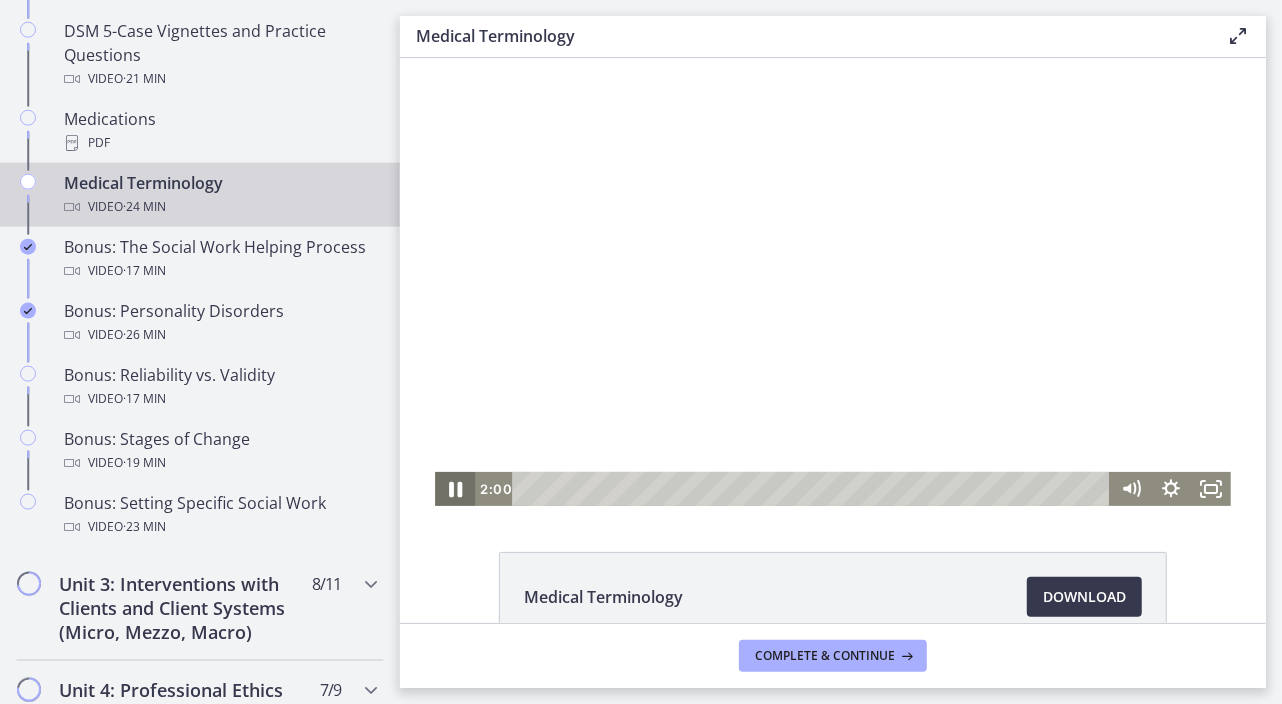 click 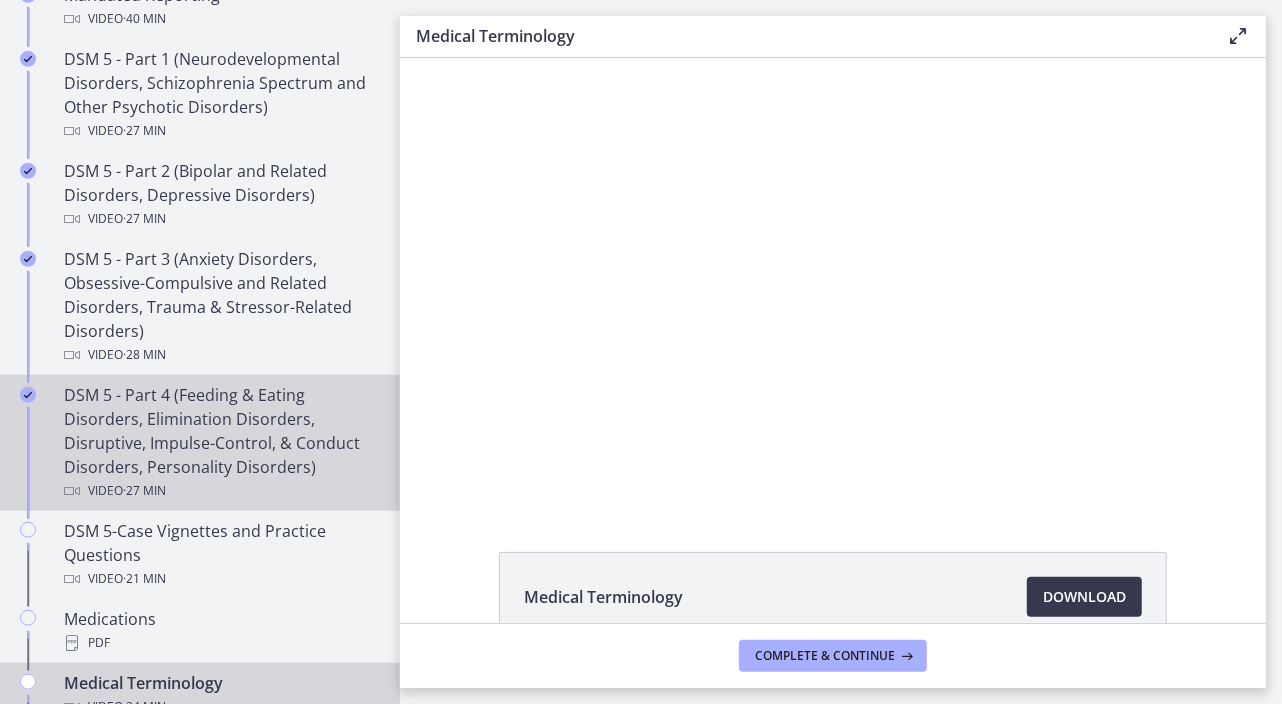 scroll, scrollTop: 500, scrollLeft: 0, axis: vertical 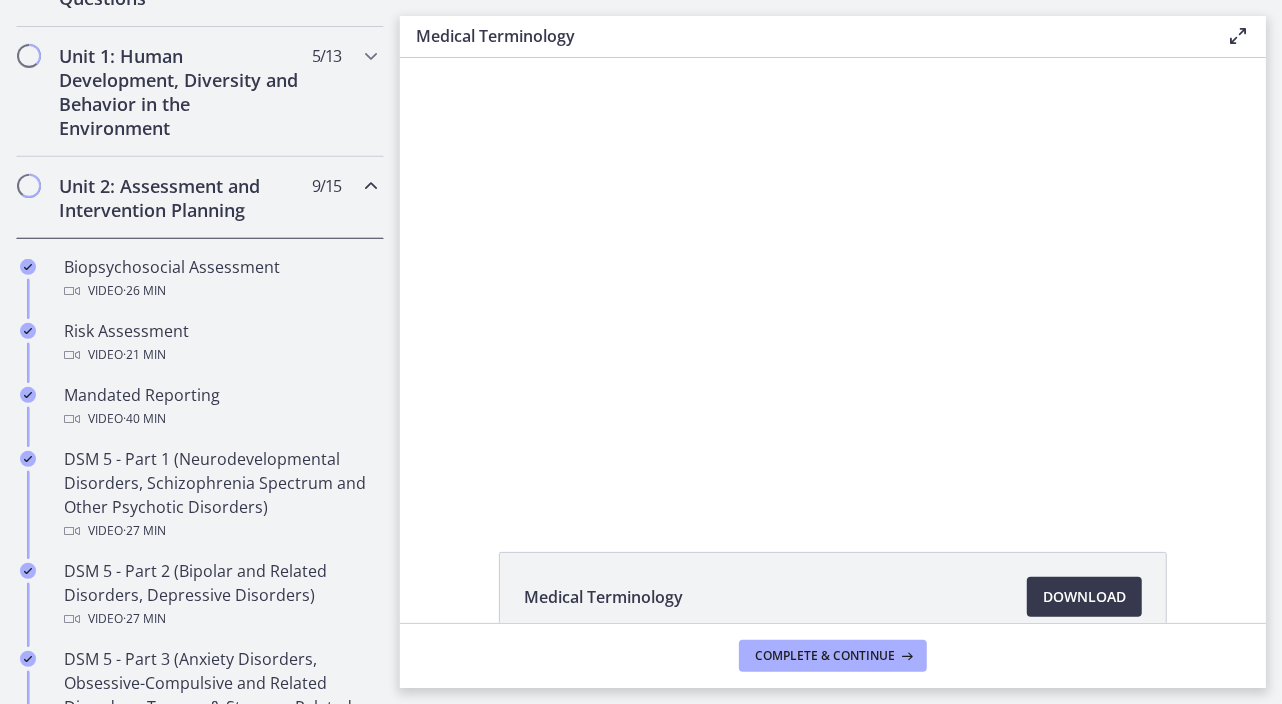 click at bounding box center [371, 186] 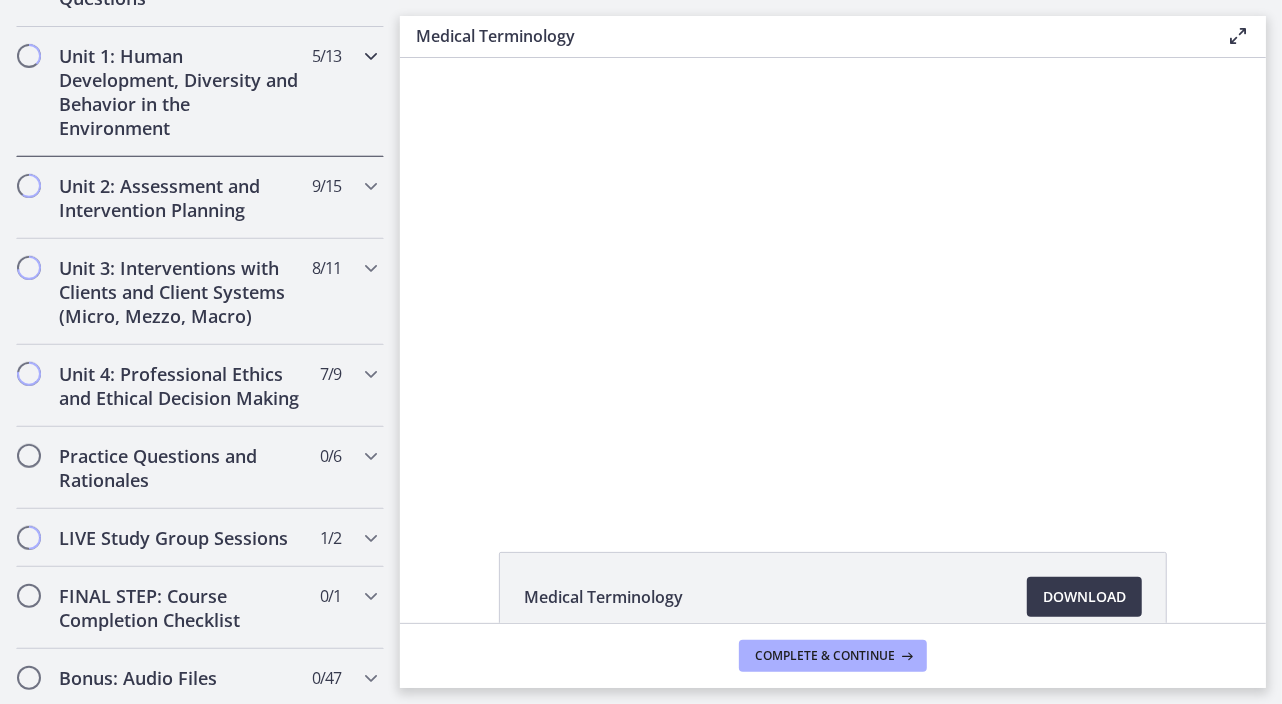 click at bounding box center (371, 56) 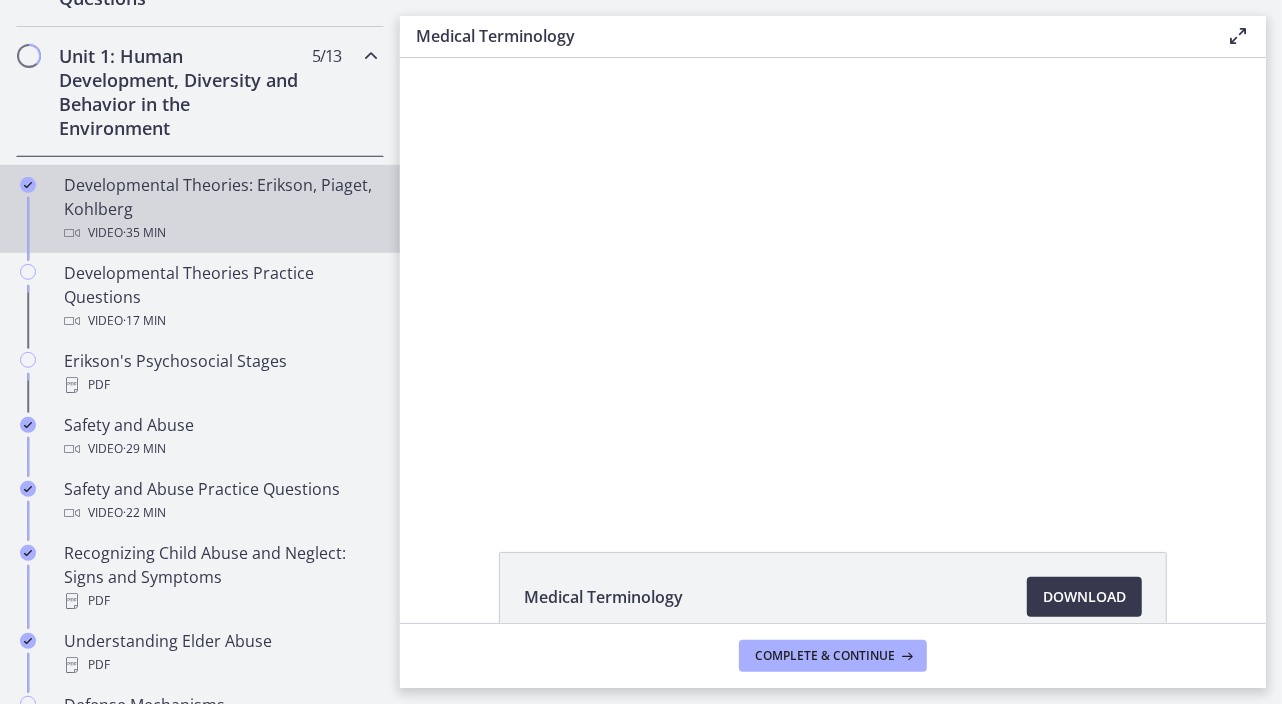 click on "Developmental Theories: Erikson, Piaget, Kohlberg
Video
·  35 min" at bounding box center [220, 209] 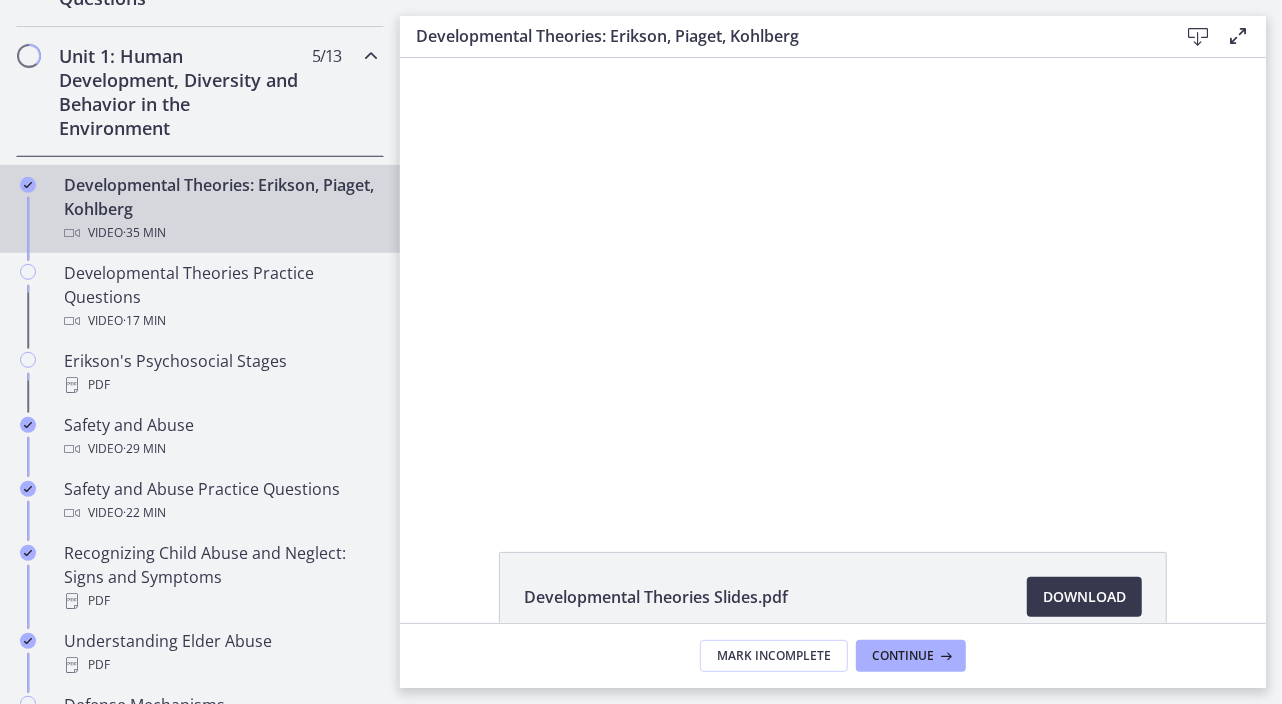 scroll, scrollTop: 0, scrollLeft: 0, axis: both 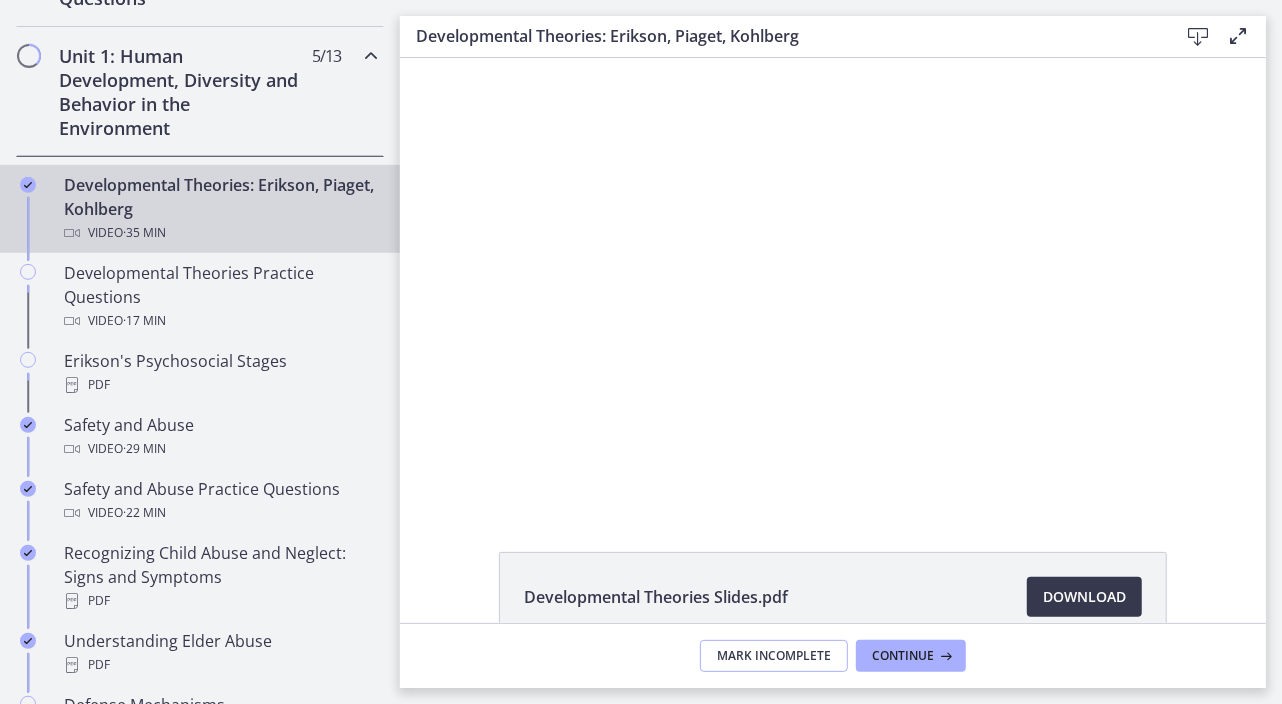 click on "Mark Incomplete" at bounding box center (774, 656) 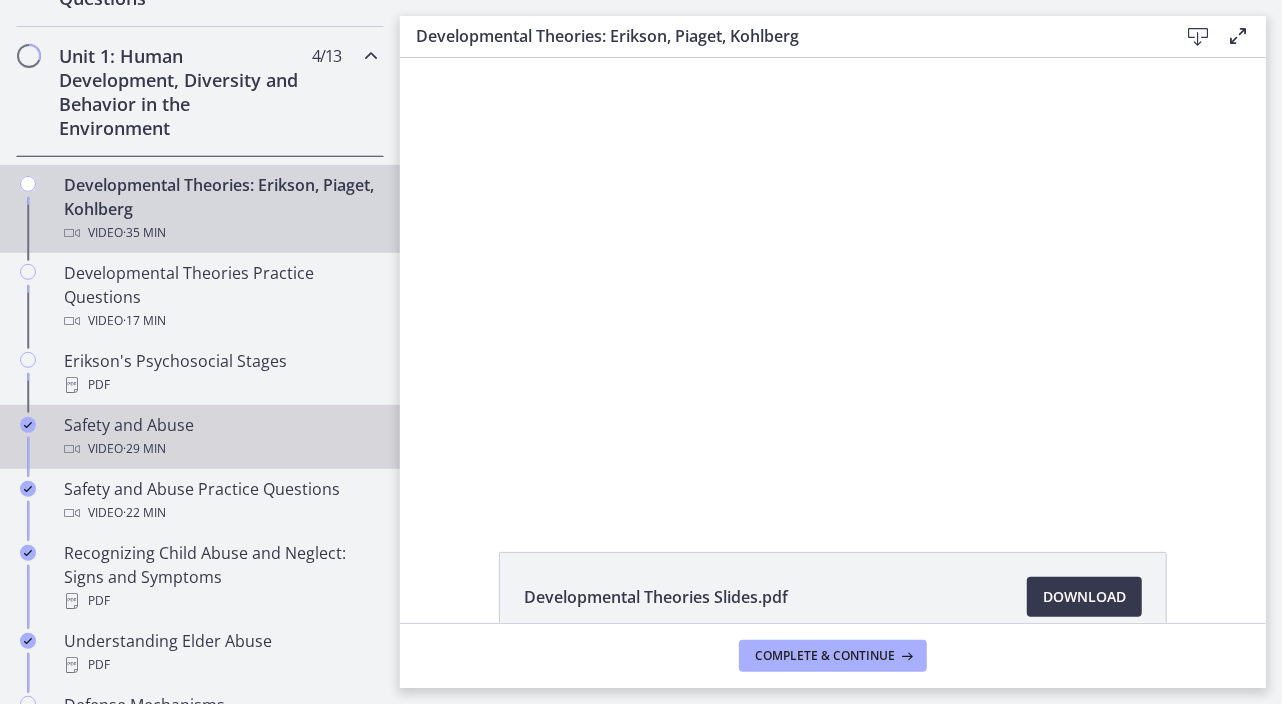 click on "·  29 min" at bounding box center (144, 449) 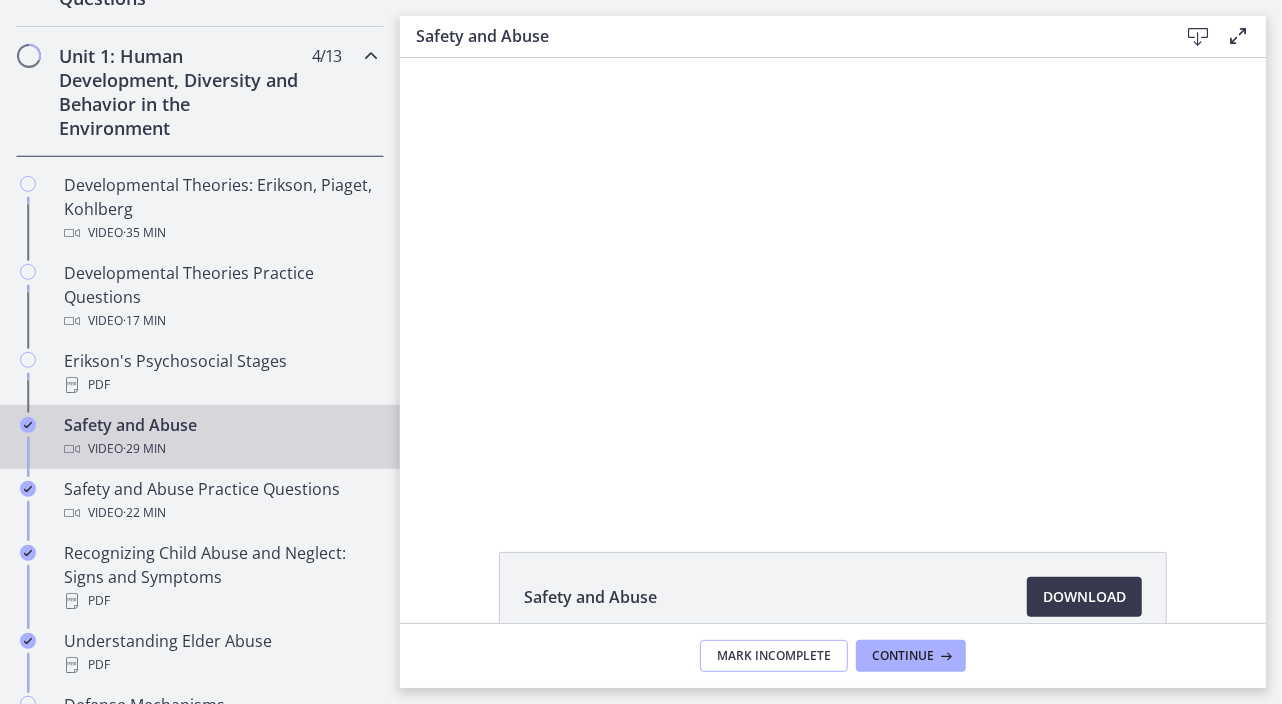 scroll, scrollTop: 0, scrollLeft: 0, axis: both 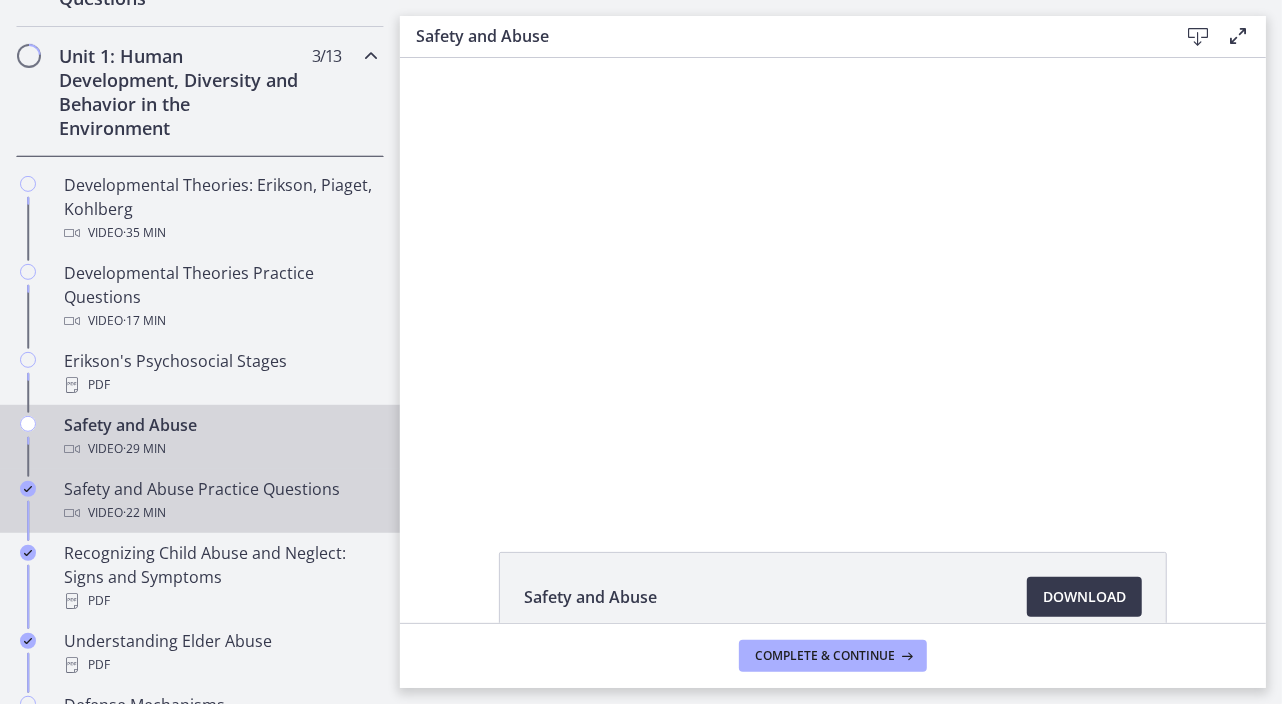 click on "Safety and Abuse Practice Questions
Video
·  22 min" at bounding box center (220, 501) 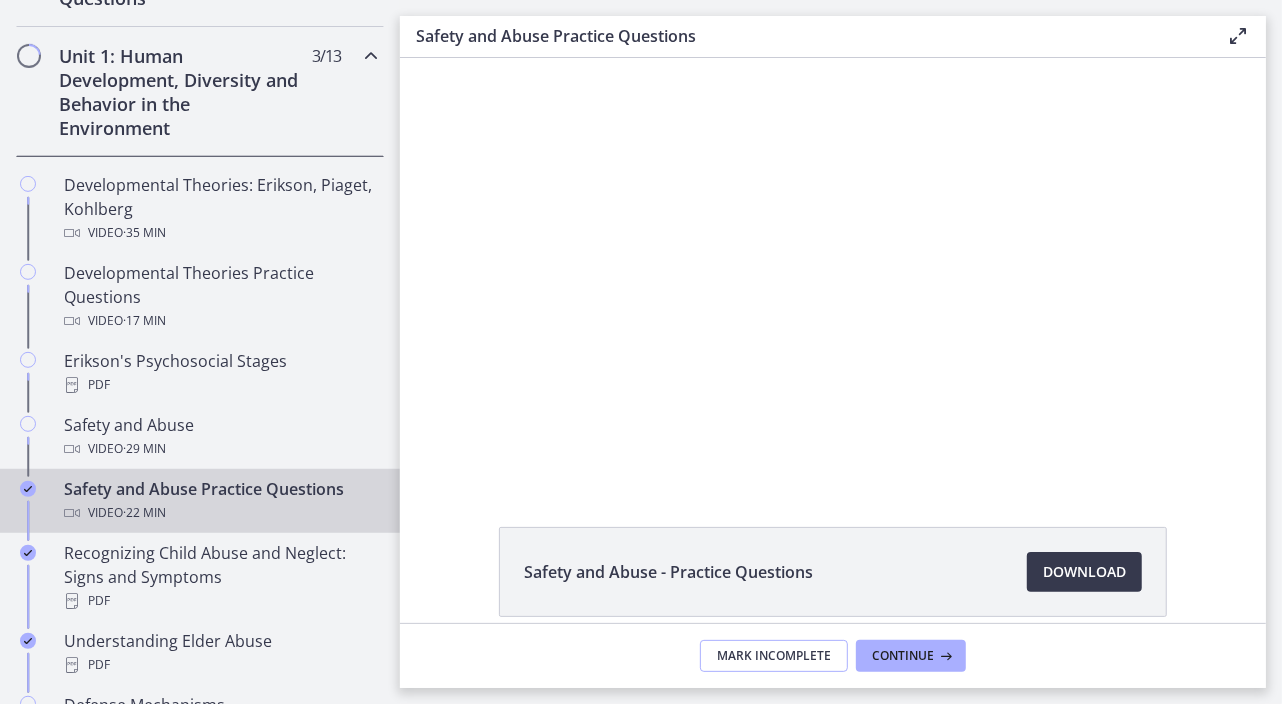 scroll, scrollTop: 0, scrollLeft: 0, axis: both 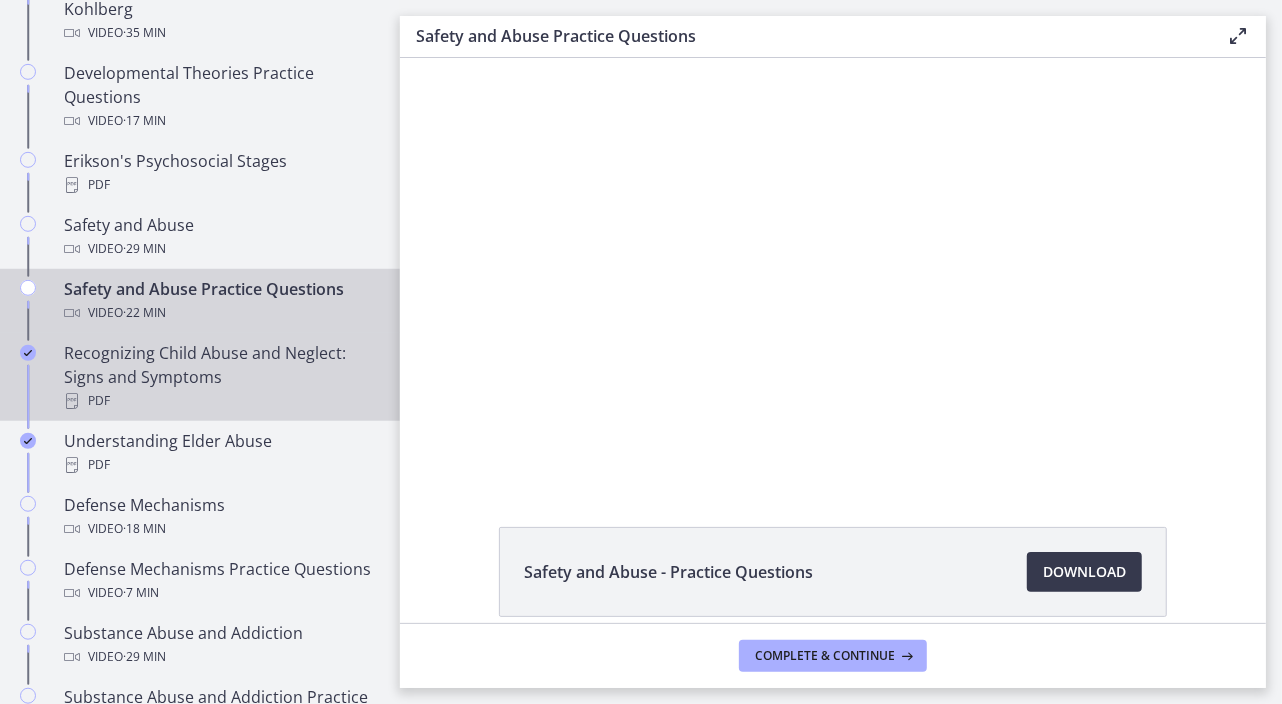 click on "Recognizing Child Abuse and Neglect: Signs and Symptoms
PDF" at bounding box center (220, 377) 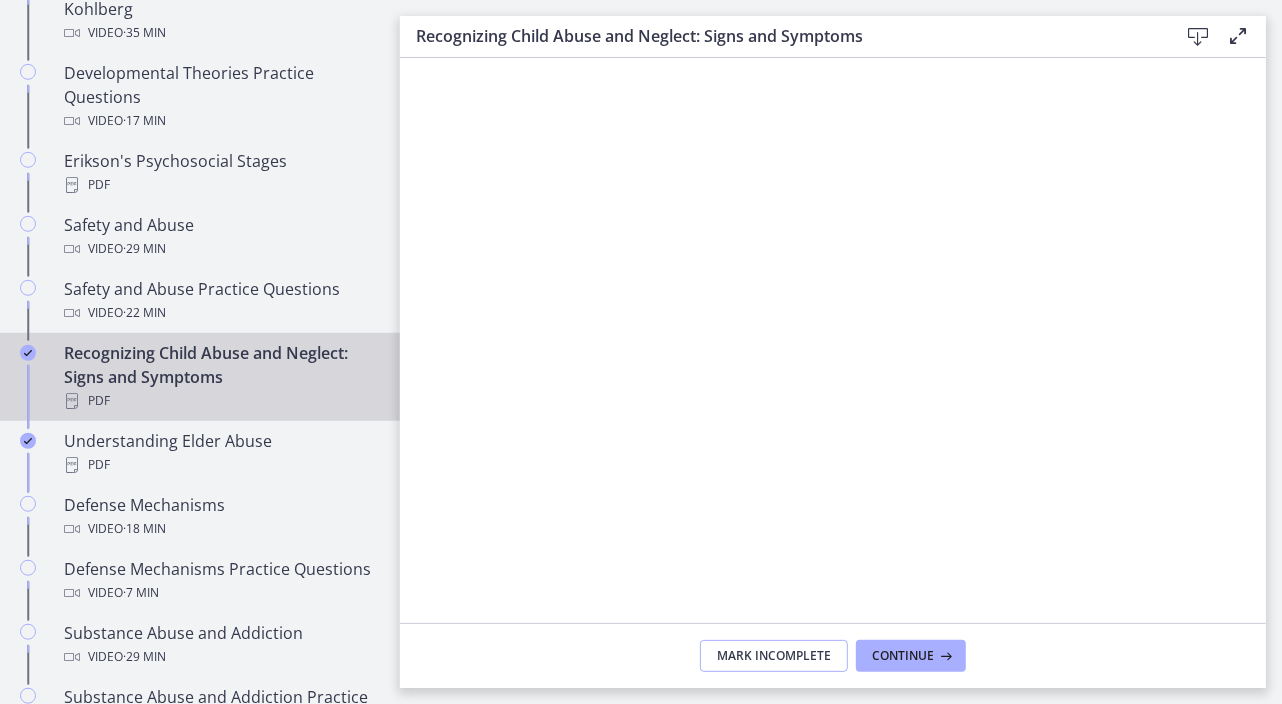 click on "Mark Incomplete" at bounding box center [774, 656] 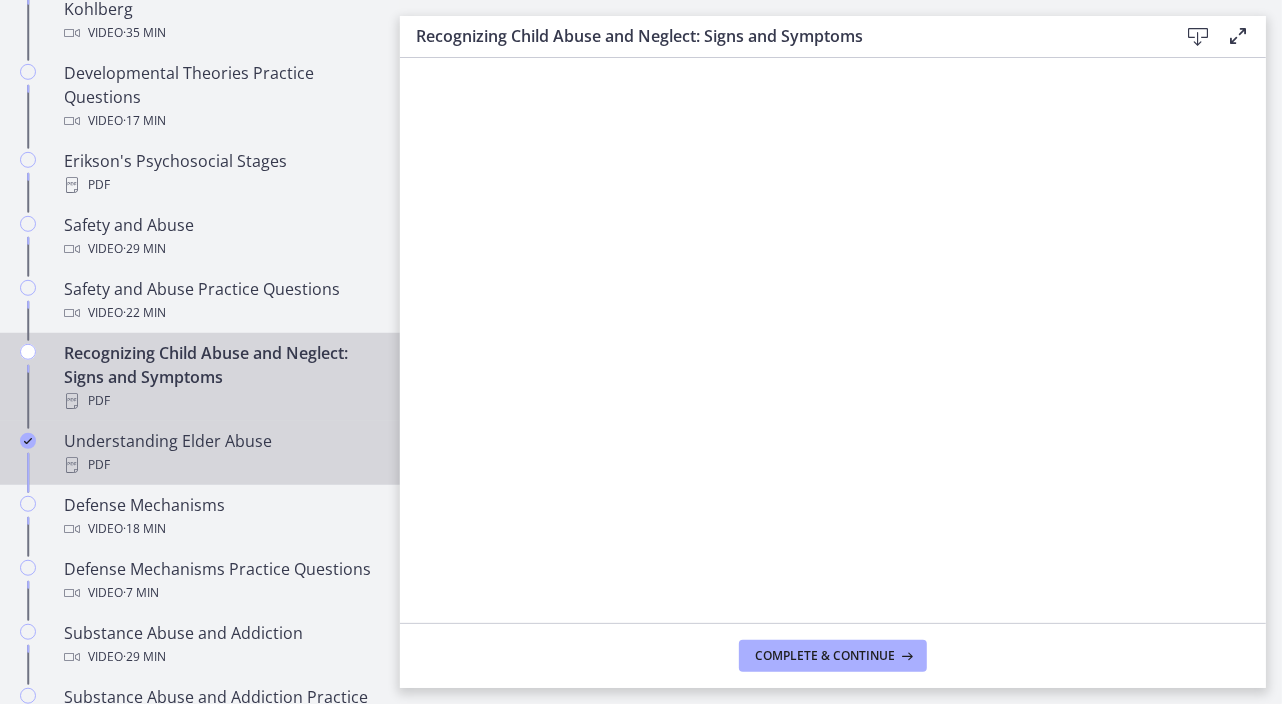 click on "PDF" at bounding box center [220, 465] 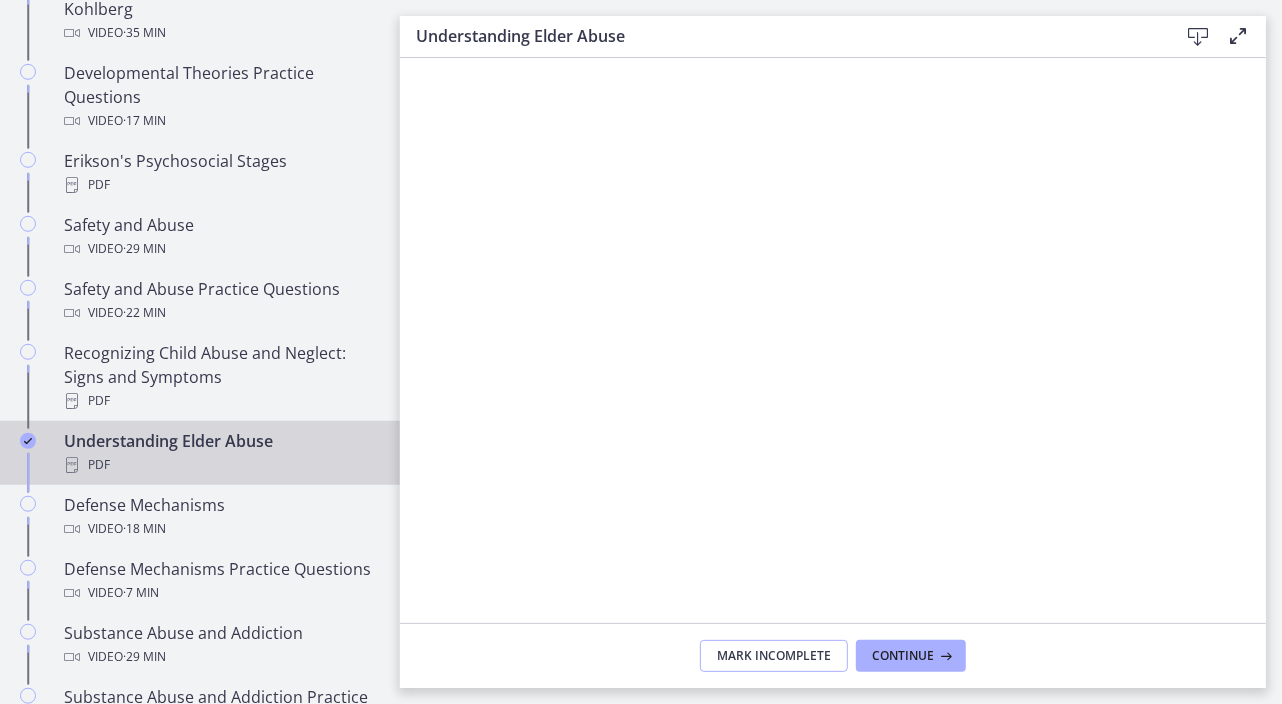 click on "Mark Incomplete" at bounding box center (774, 656) 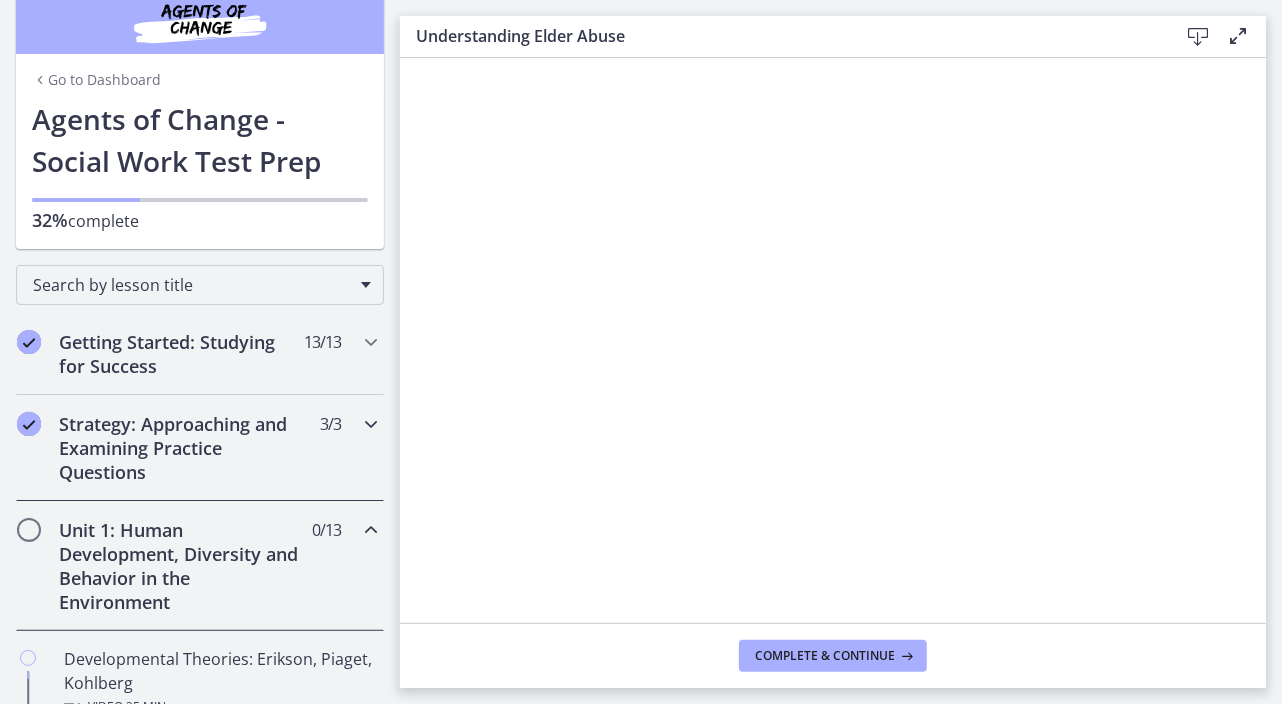 scroll, scrollTop: 0, scrollLeft: 0, axis: both 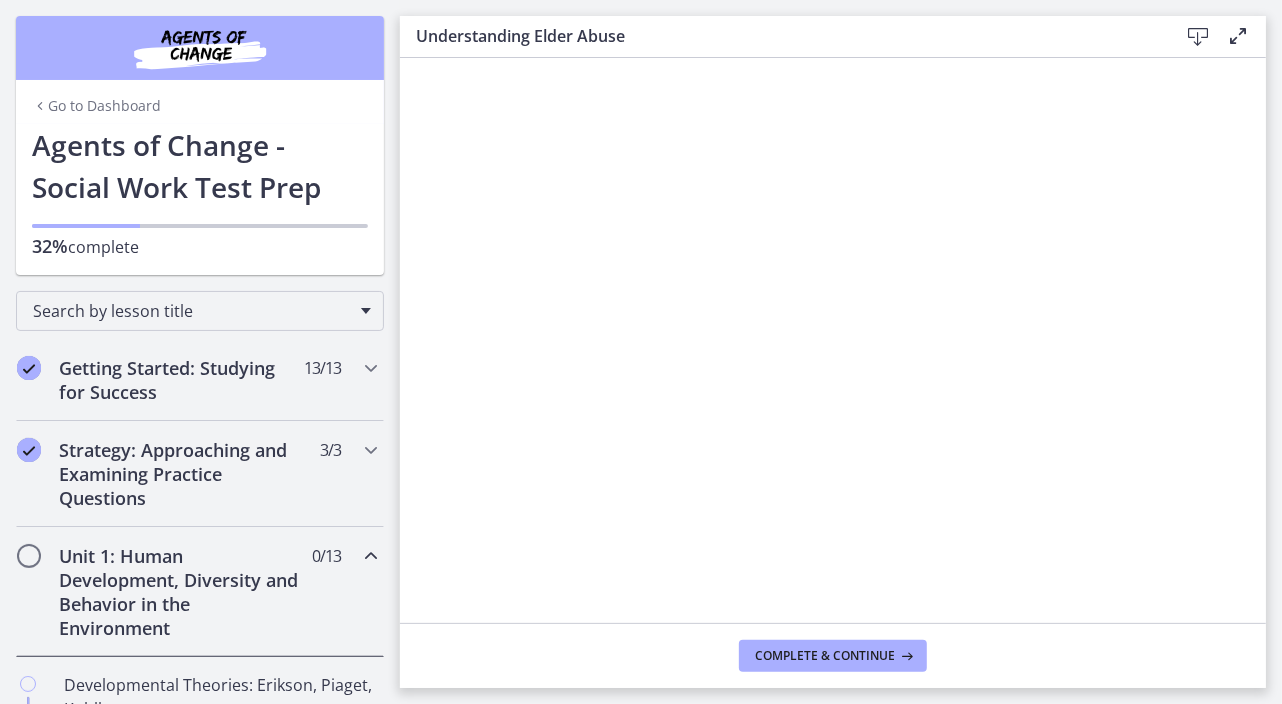 click at bounding box center [371, 556] 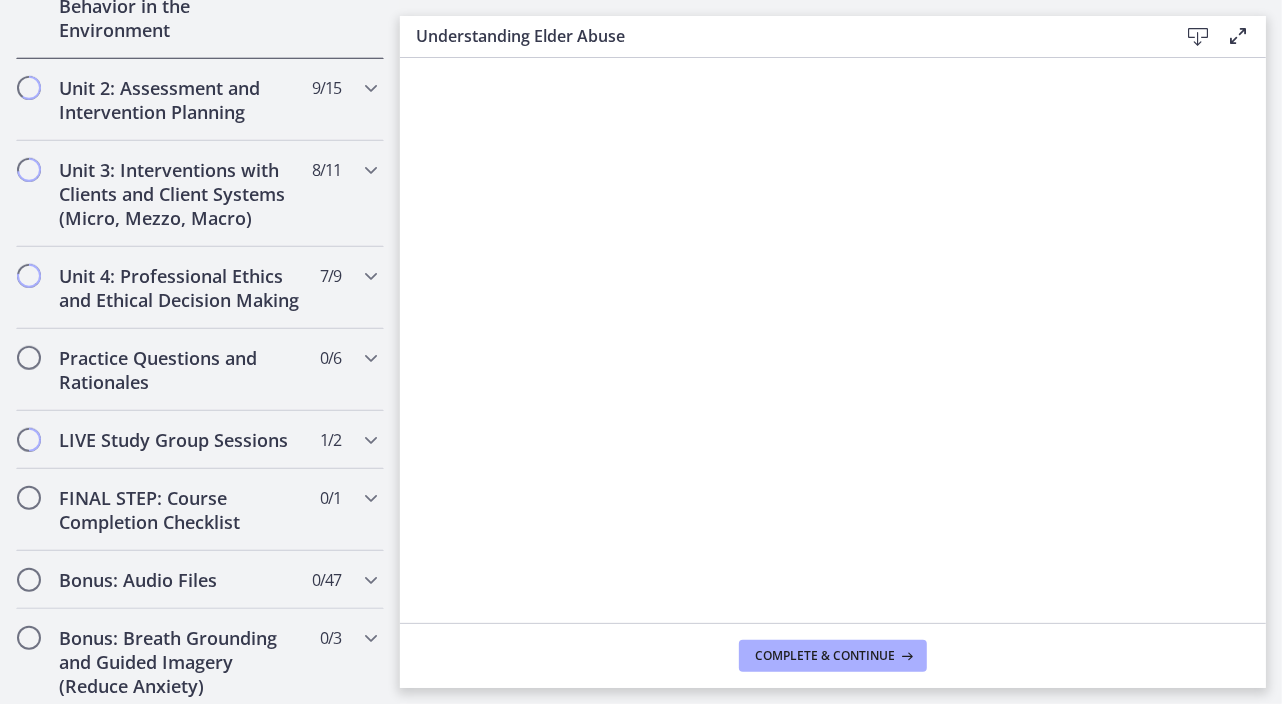scroll, scrollTop: 509, scrollLeft: 0, axis: vertical 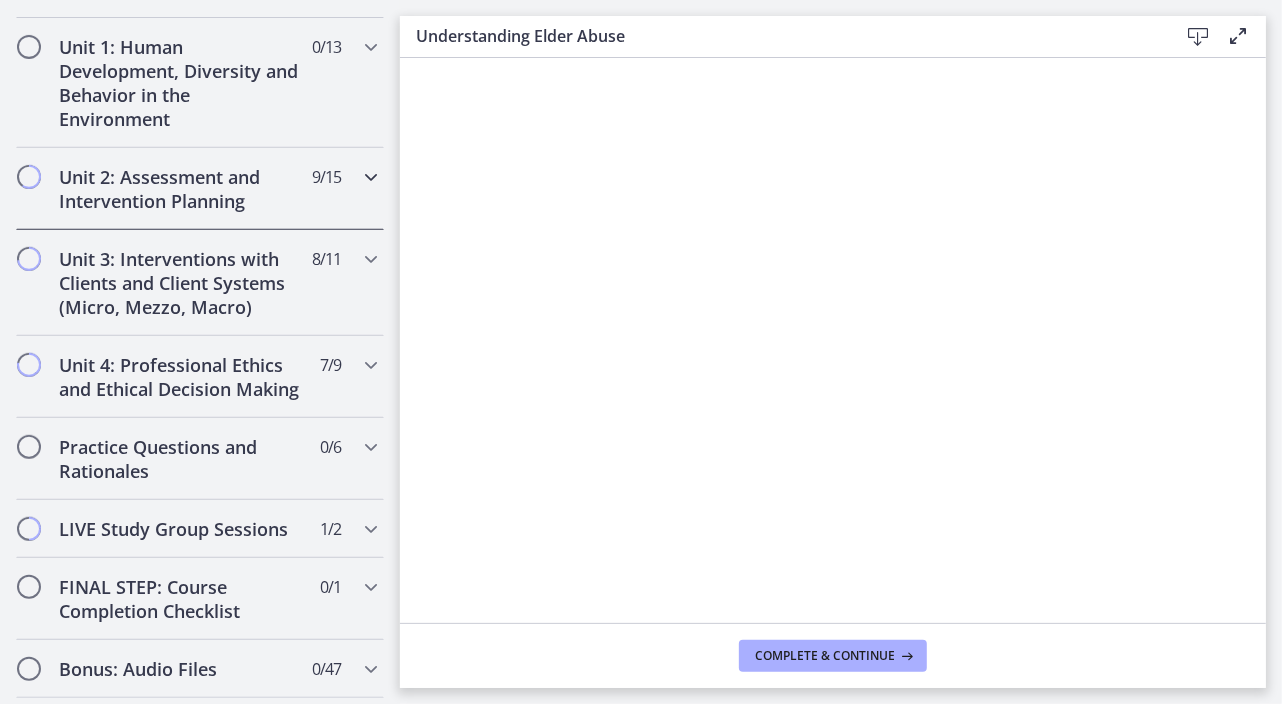 click at bounding box center [371, 177] 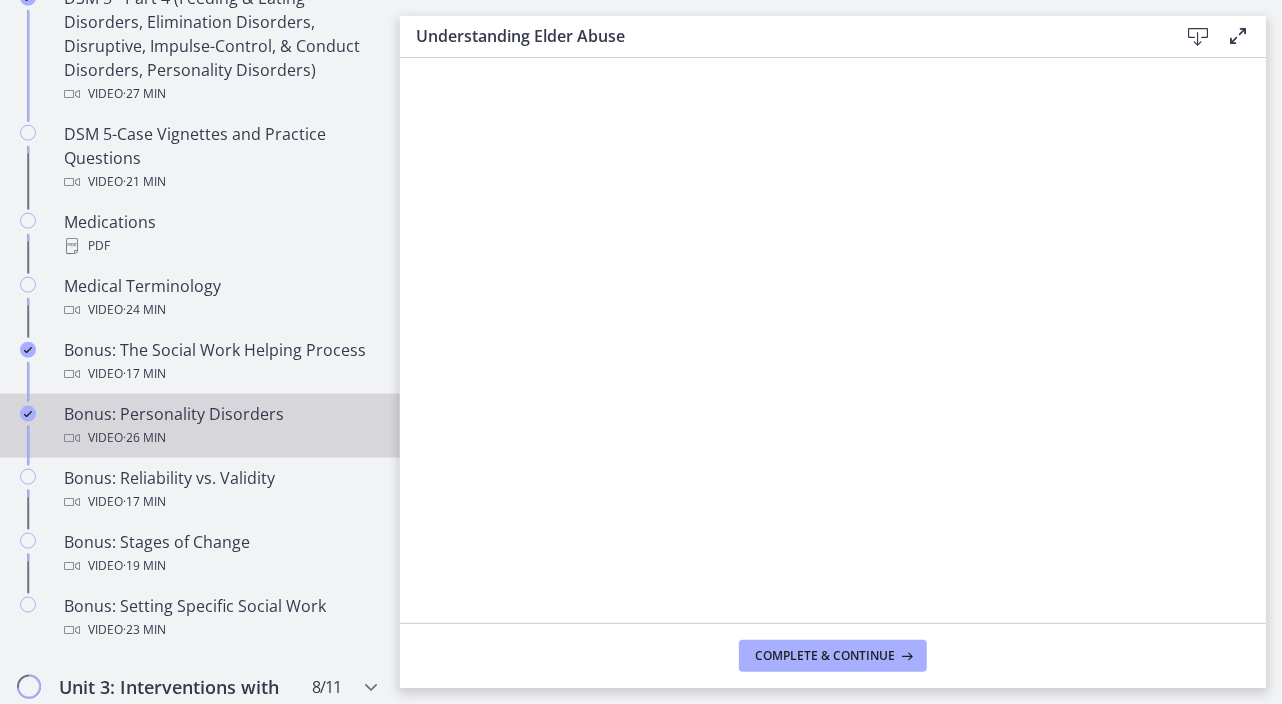 scroll, scrollTop: 1309, scrollLeft: 0, axis: vertical 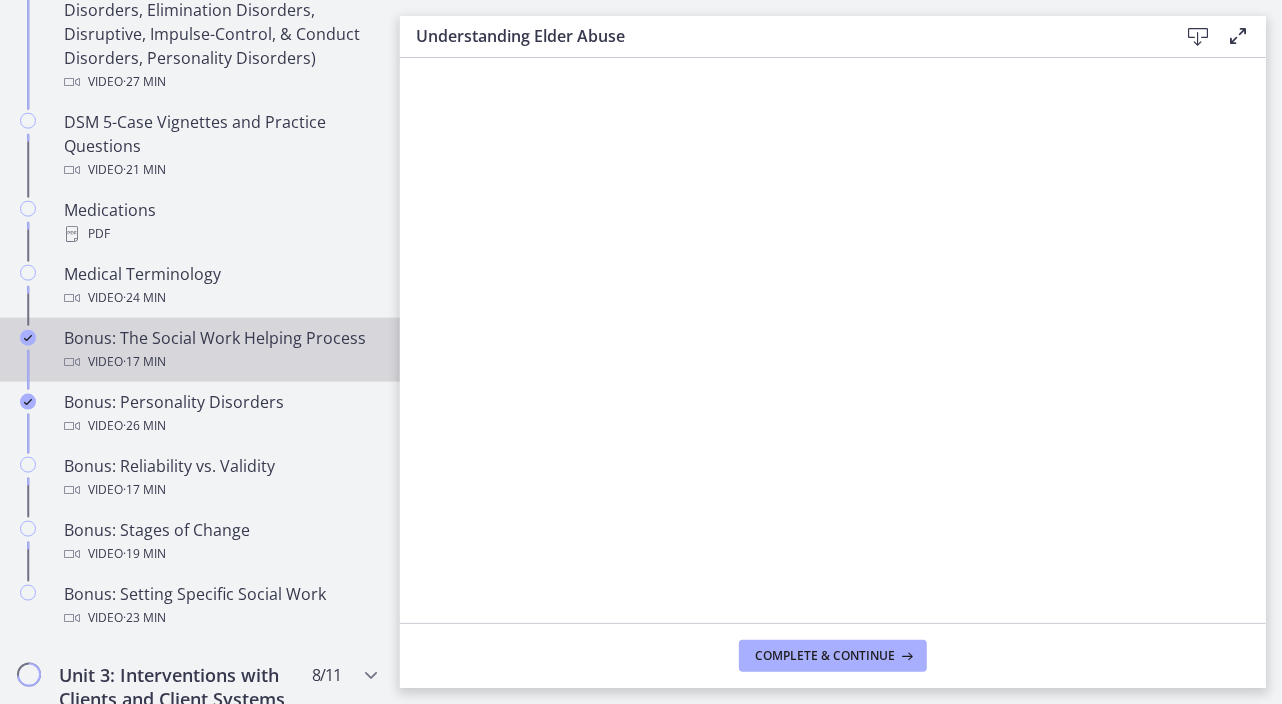 click on "Video
·  17 min" at bounding box center [220, 362] 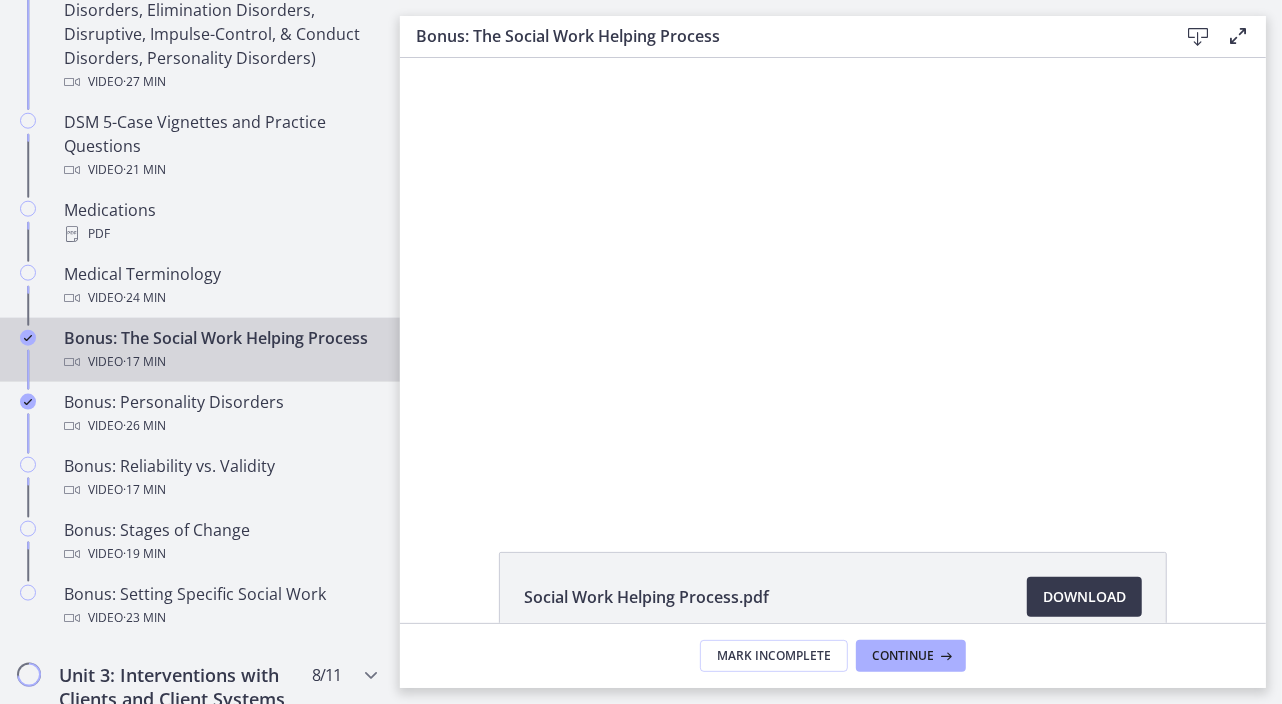 scroll, scrollTop: 0, scrollLeft: 0, axis: both 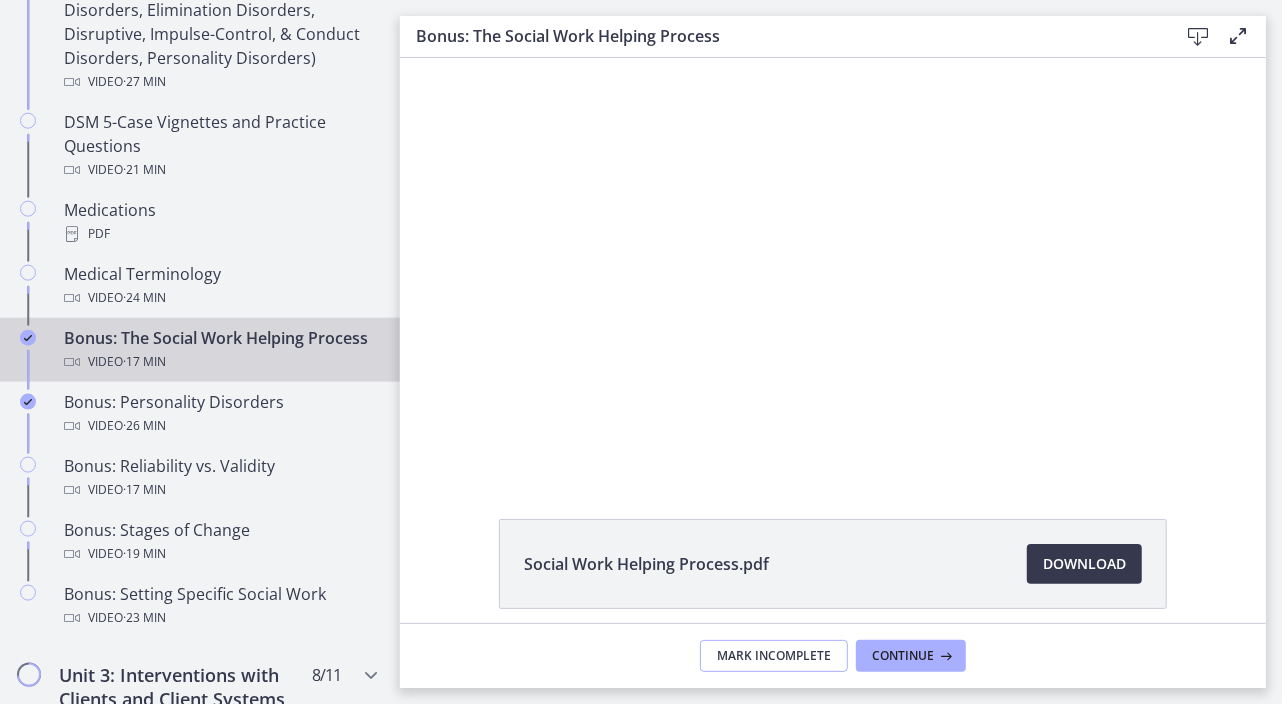 click on "Mark Incomplete" at bounding box center [774, 656] 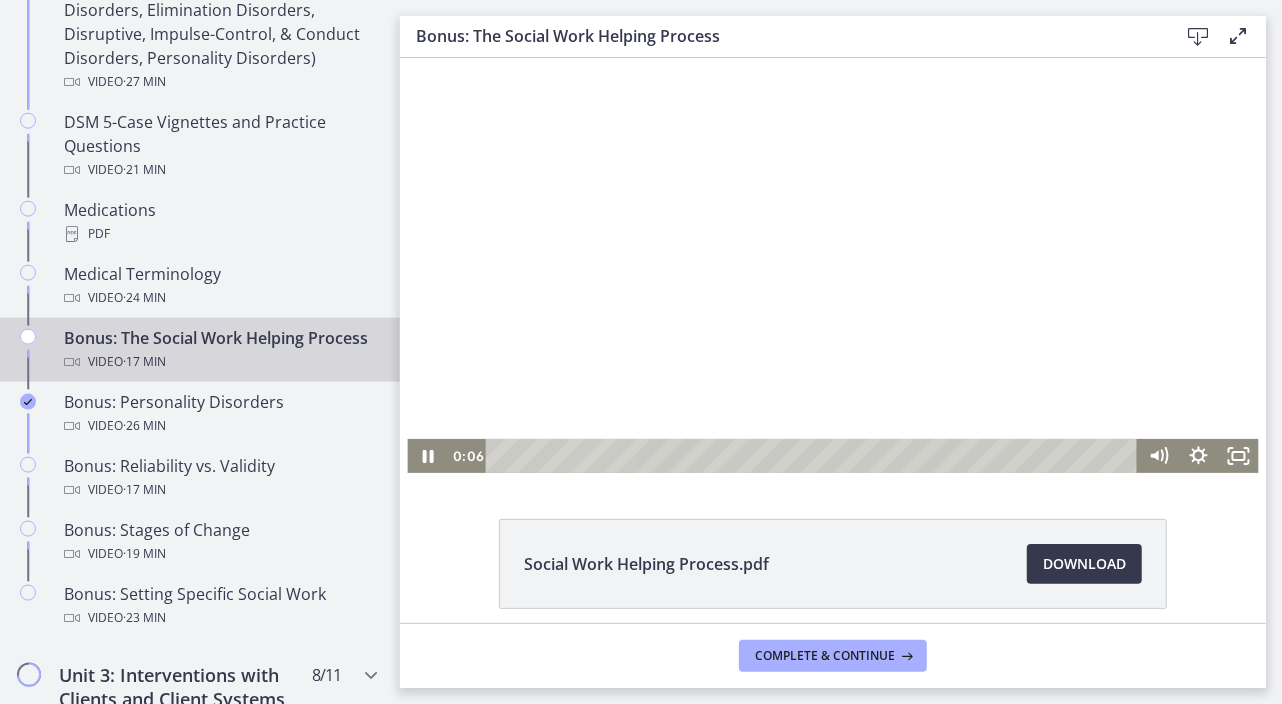 click at bounding box center (831, 264) 